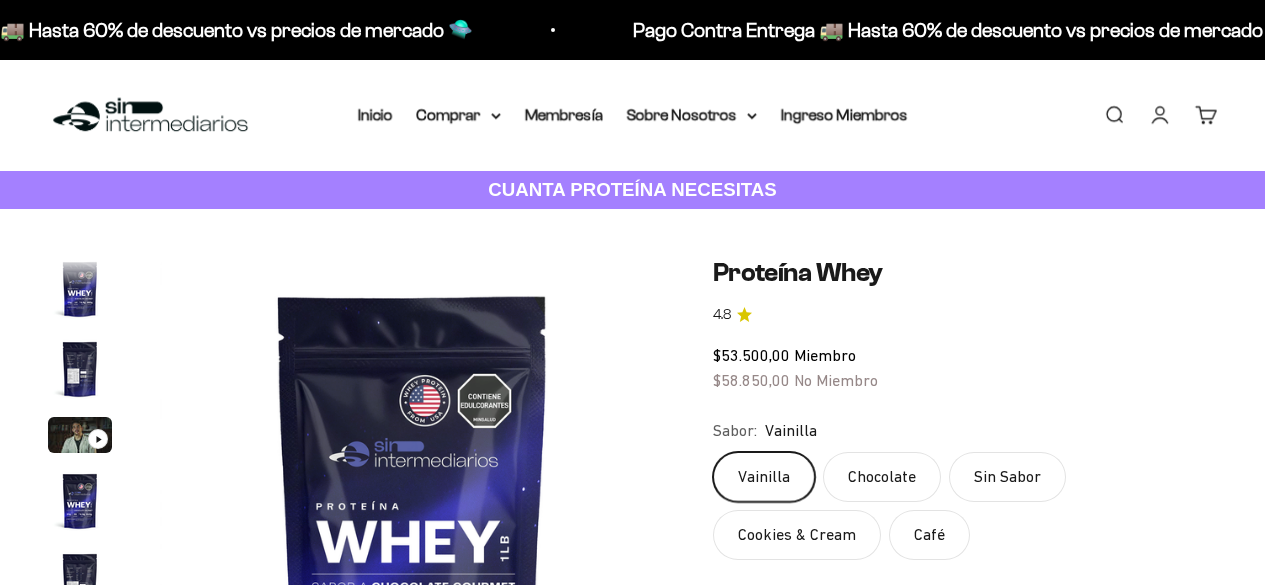 scroll, scrollTop: 0, scrollLeft: 0, axis: both 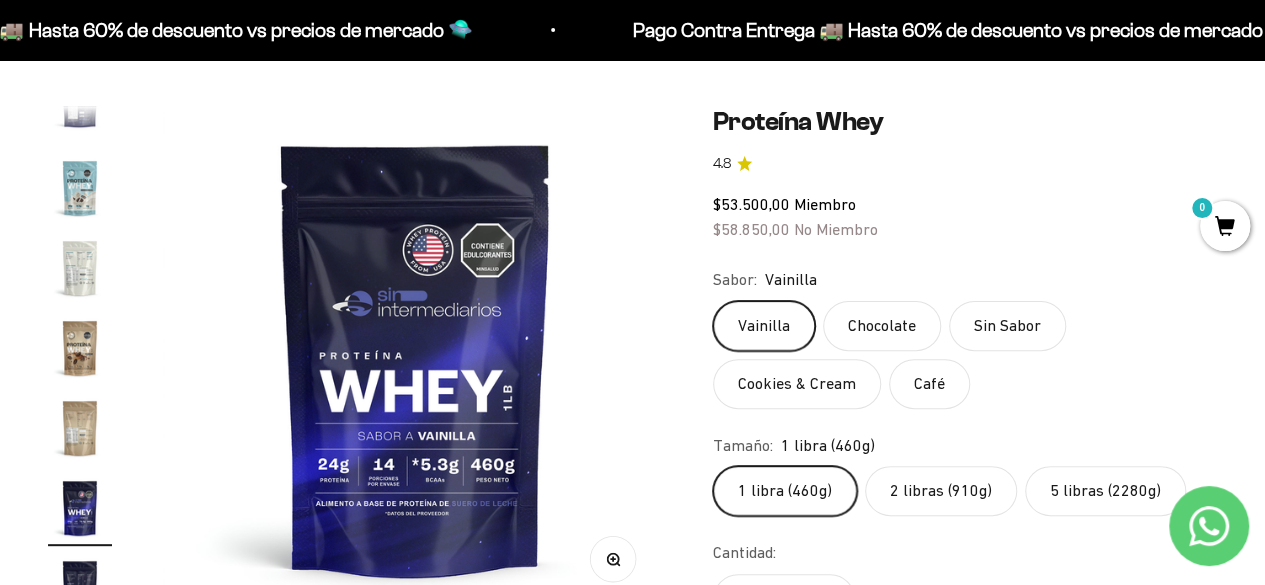 click on "0" at bounding box center (1225, 226) 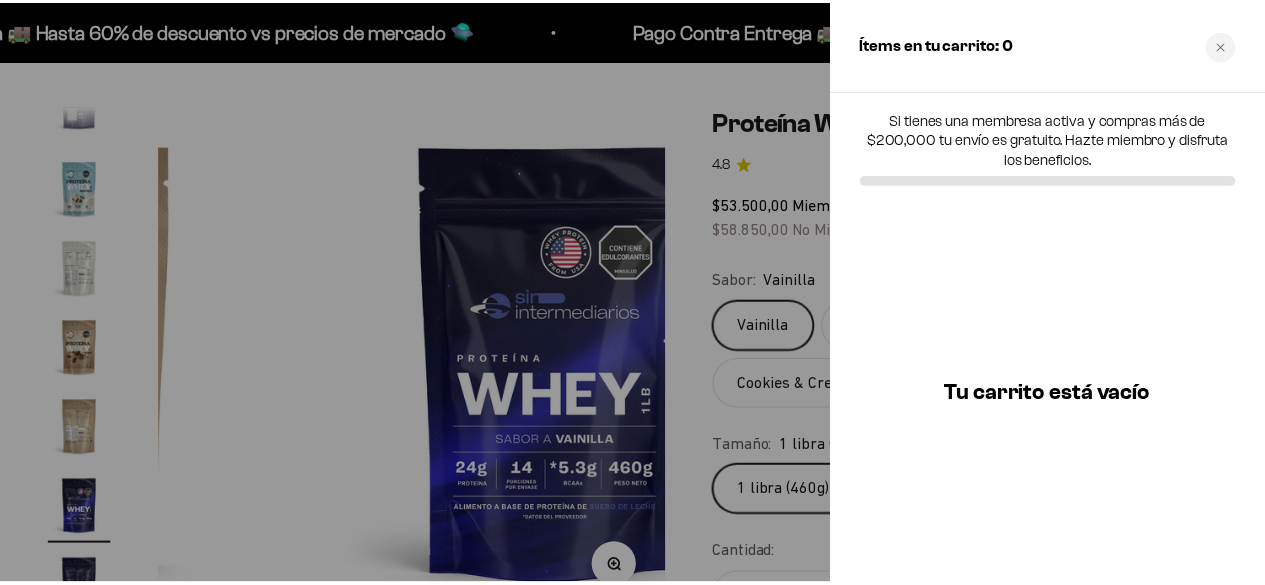 scroll, scrollTop: 0, scrollLeft: 8921, axis: horizontal 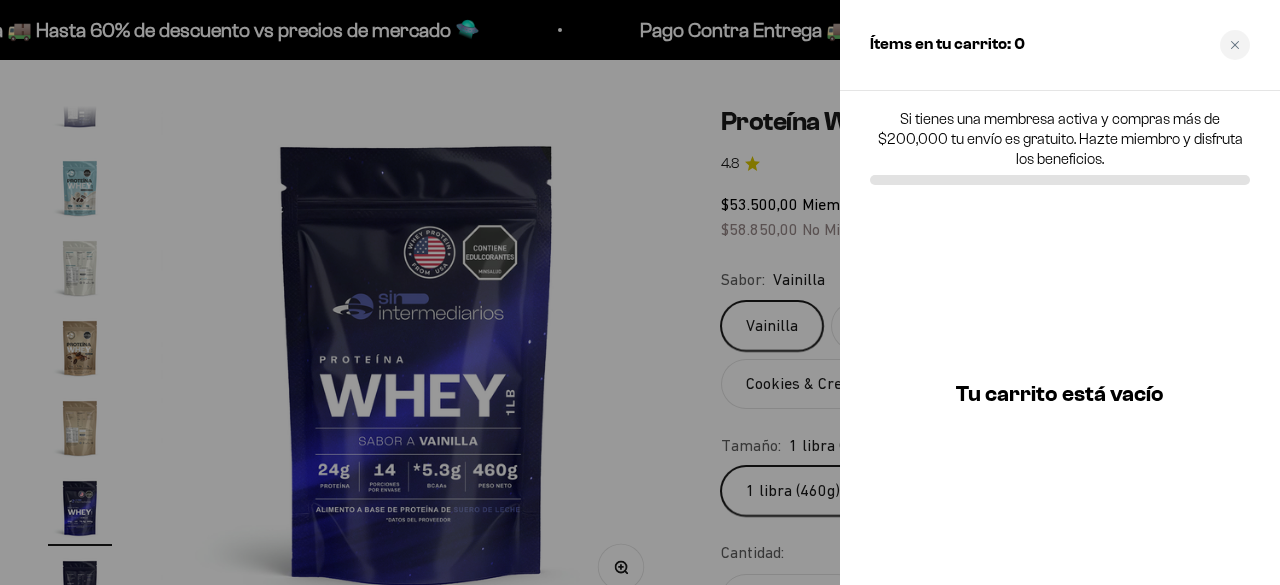 click at bounding box center [640, 292] 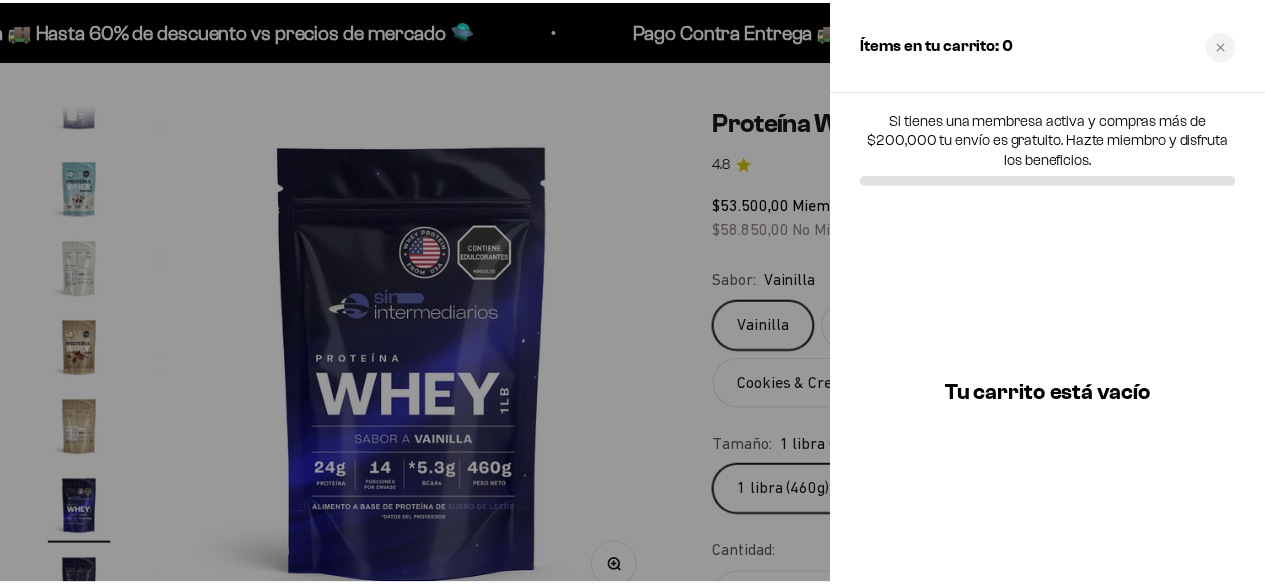 scroll, scrollTop: 0, scrollLeft: 8778, axis: horizontal 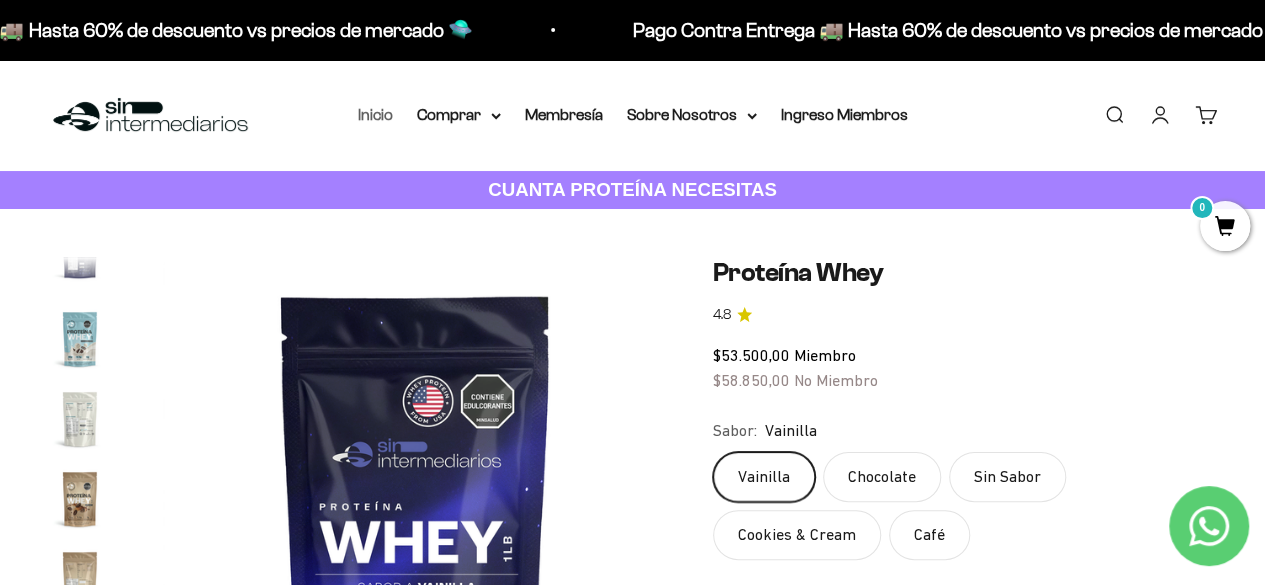 click on "Inicio" at bounding box center [375, 114] 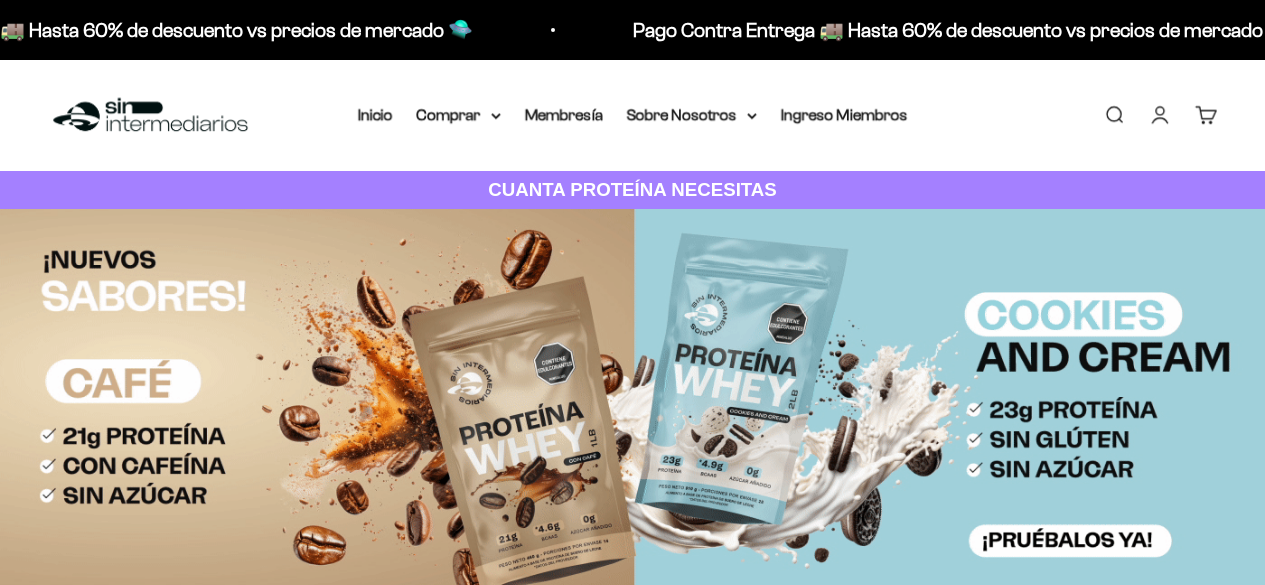 scroll, scrollTop: 0, scrollLeft: 0, axis: both 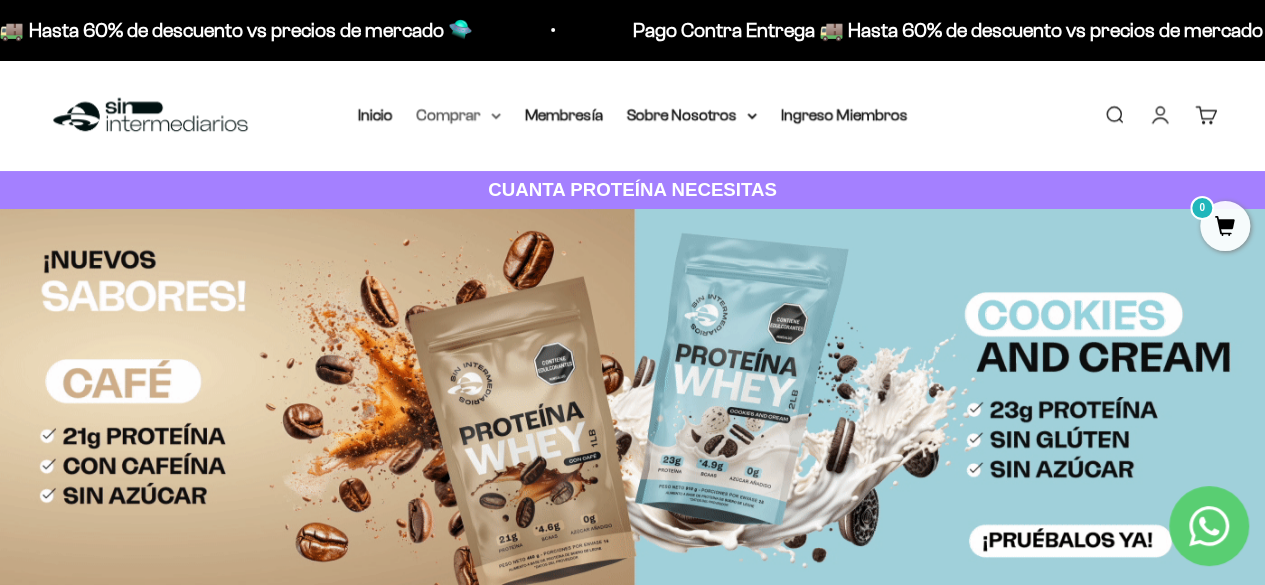 click on "Comprar" at bounding box center [459, 115] 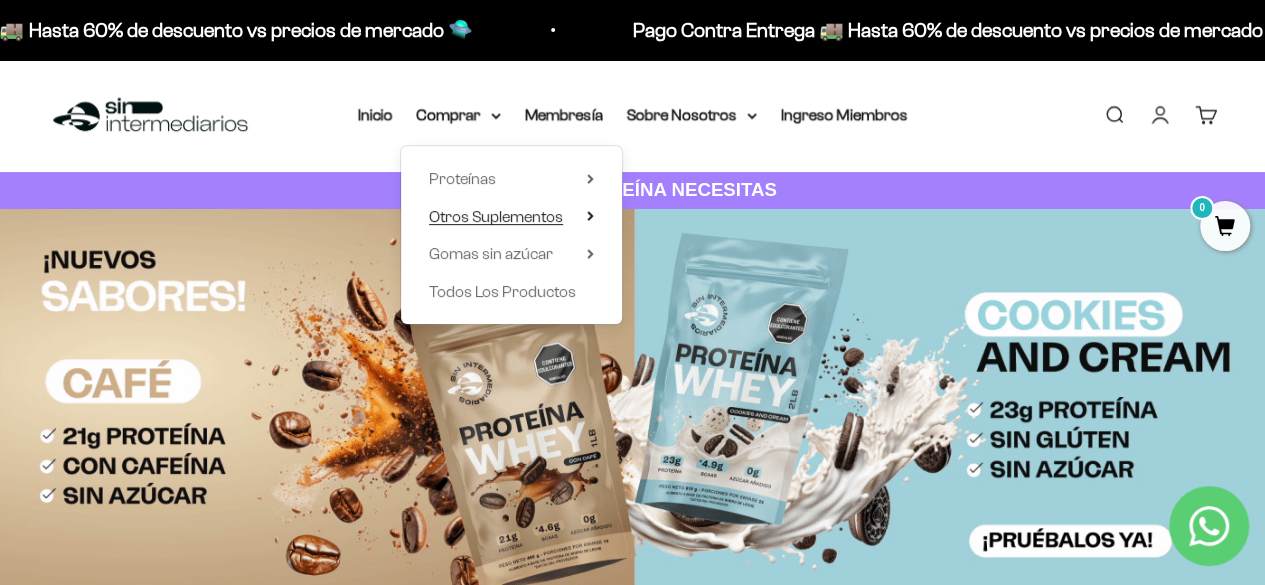 click on "Otros Suplementos" at bounding box center [496, 216] 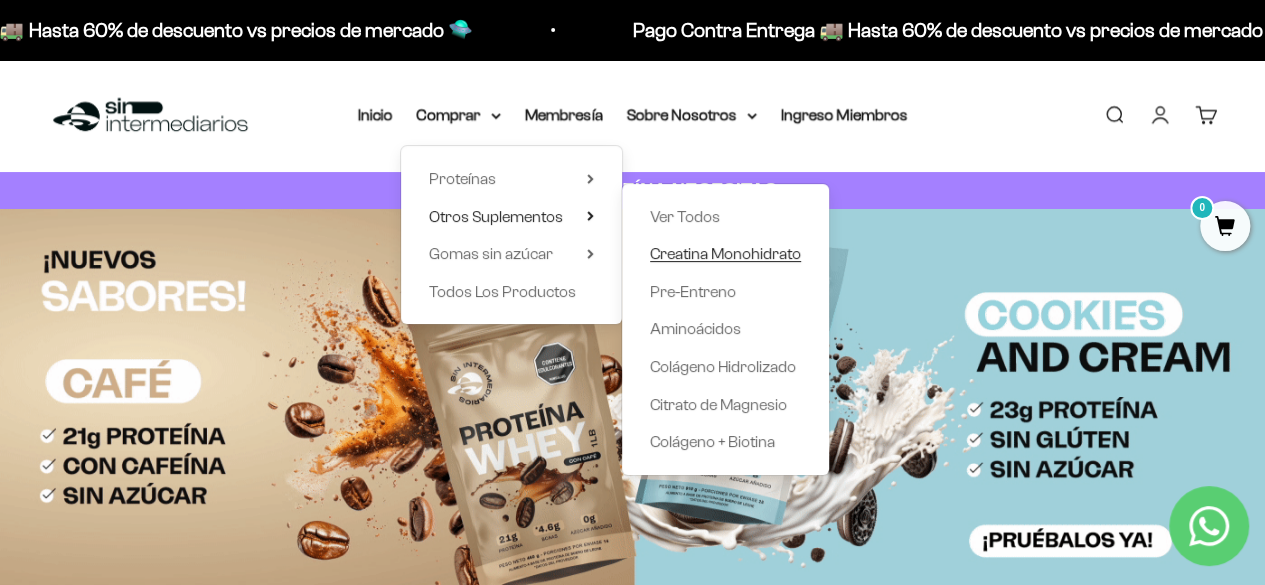 click on "Creatina Monohidrato" at bounding box center (725, 253) 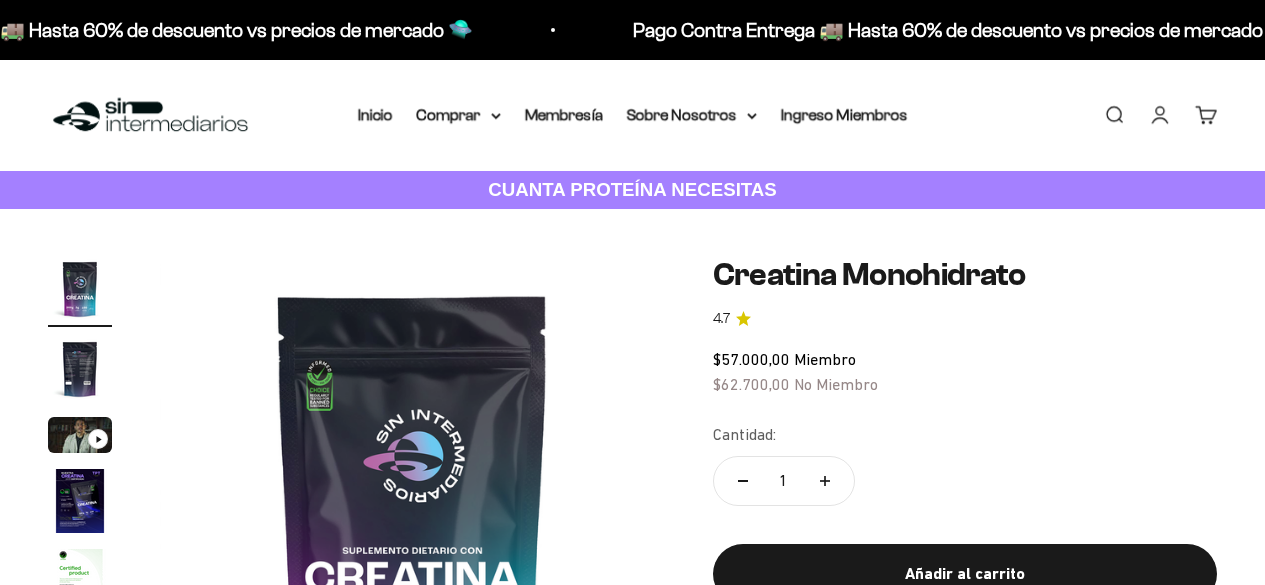 scroll, scrollTop: 0, scrollLeft: 0, axis: both 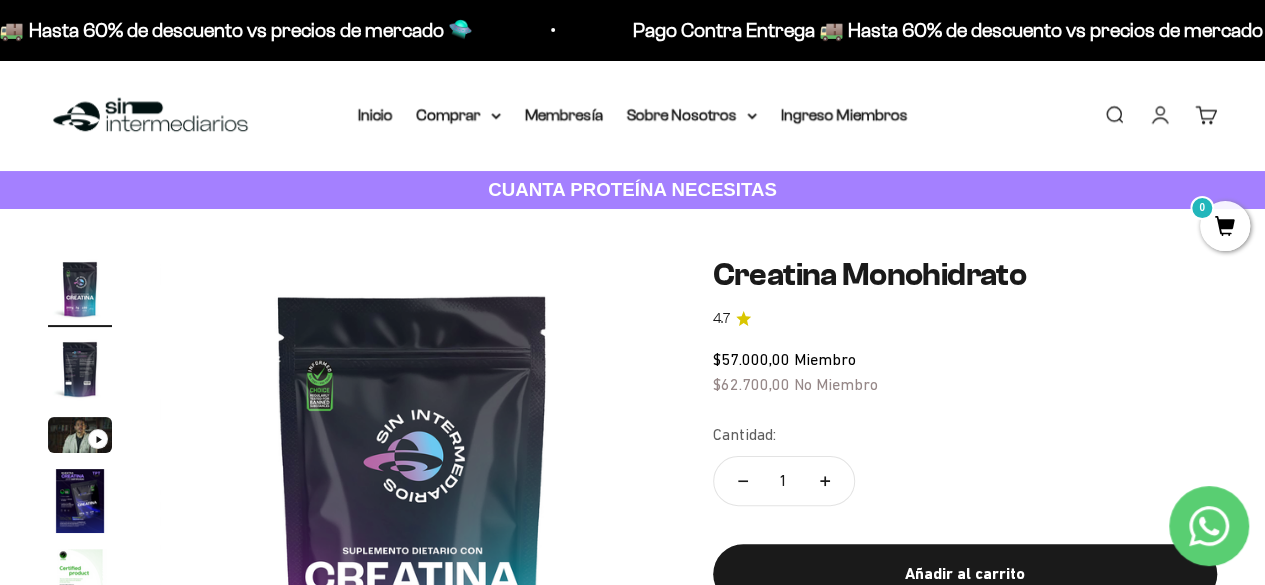 click at bounding box center [80, 289] 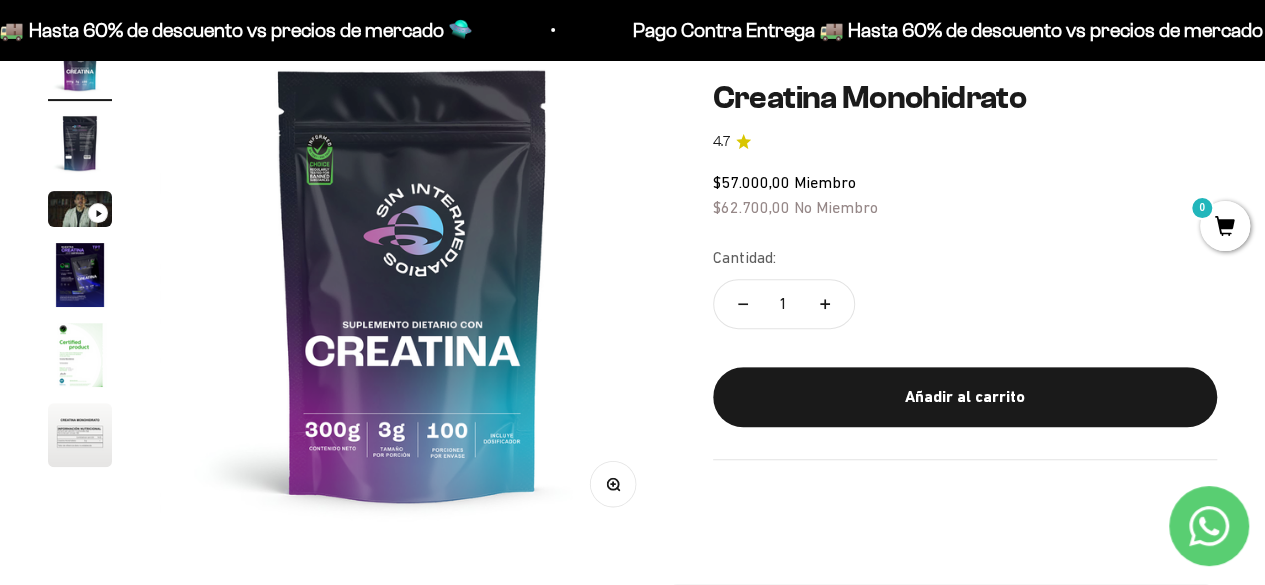 scroll, scrollTop: 214, scrollLeft: 0, axis: vertical 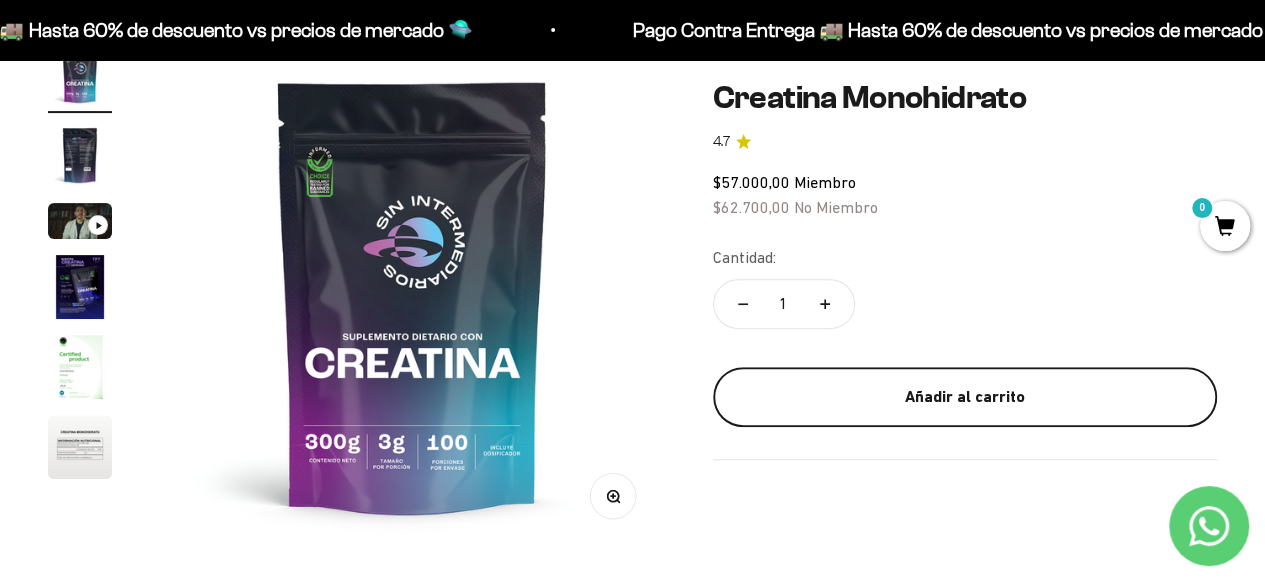 click on "Añadir al carrito" at bounding box center [965, 397] 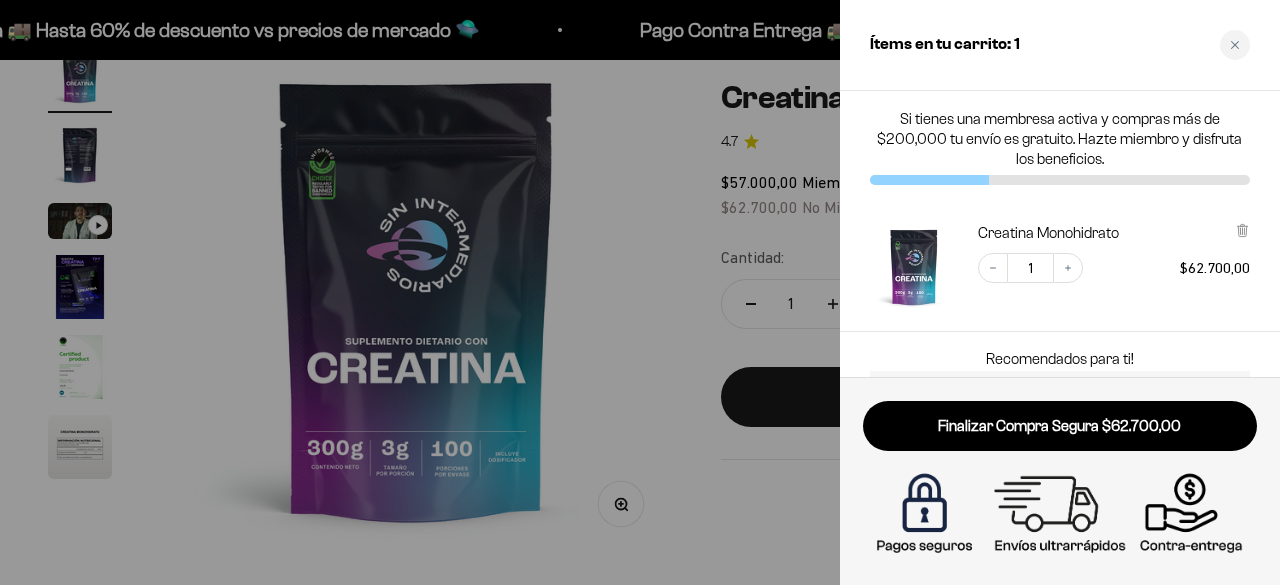 click at bounding box center [640, 292] 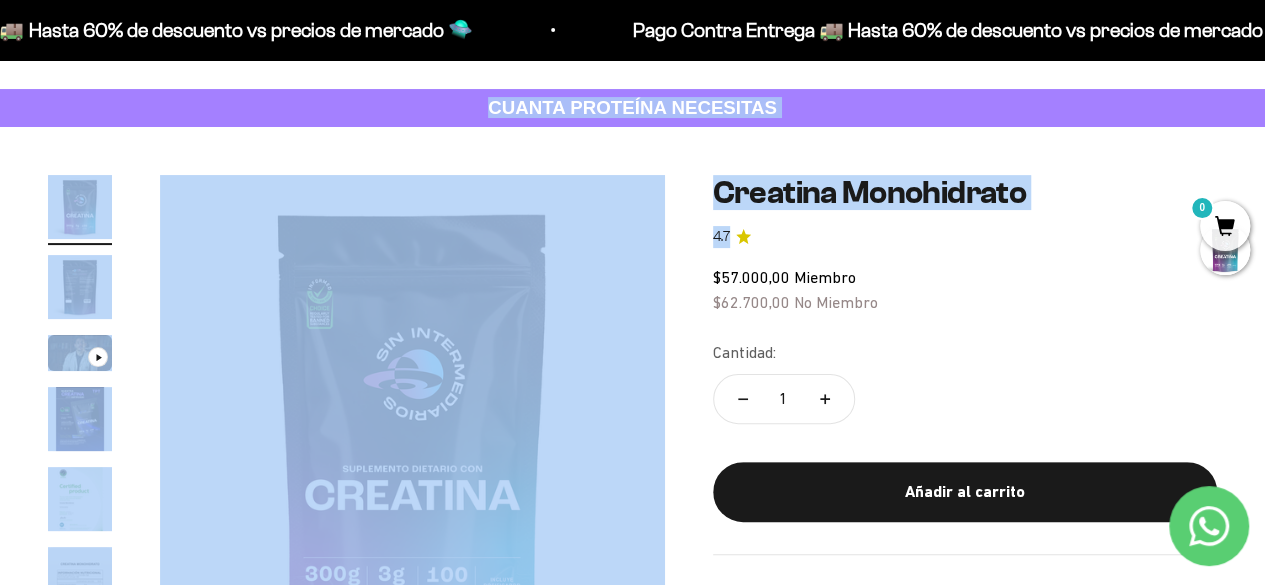 scroll, scrollTop: 0, scrollLeft: 0, axis: both 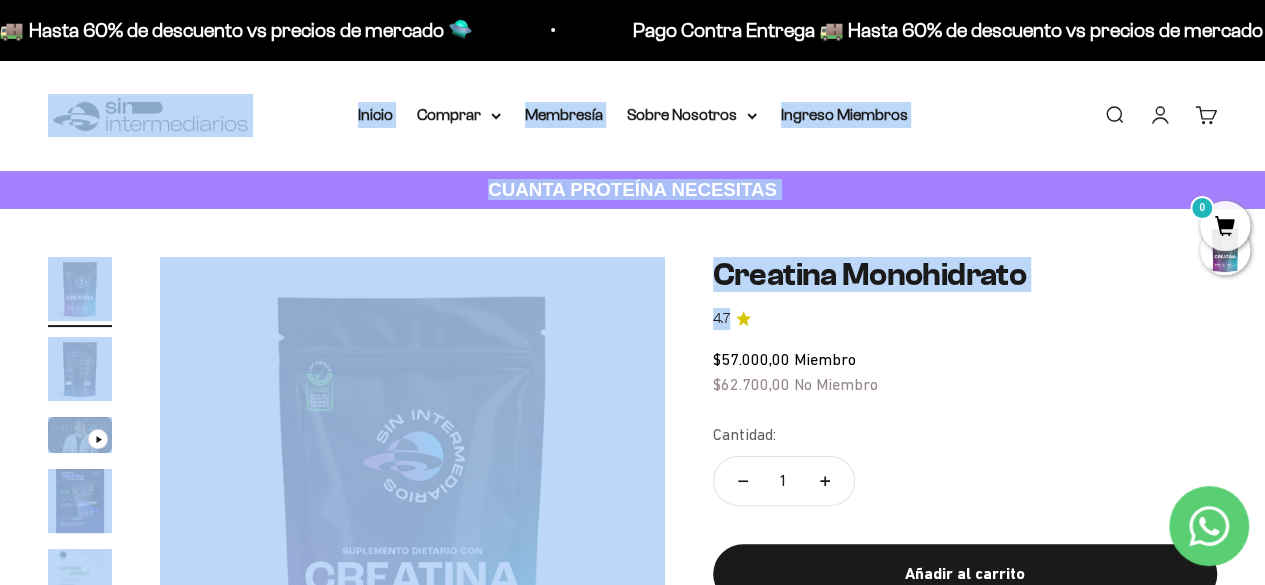 drag, startPoint x: 1262, startPoint y: 79, endPoint x: 1262, endPoint y: 33, distance: 46 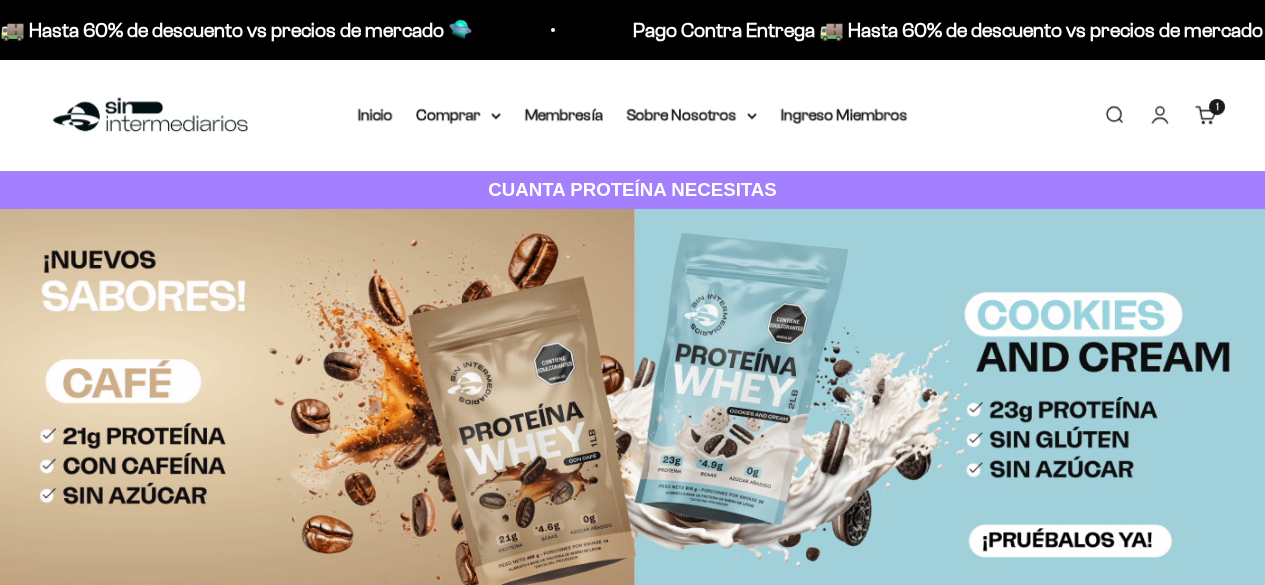 scroll, scrollTop: 0, scrollLeft: 0, axis: both 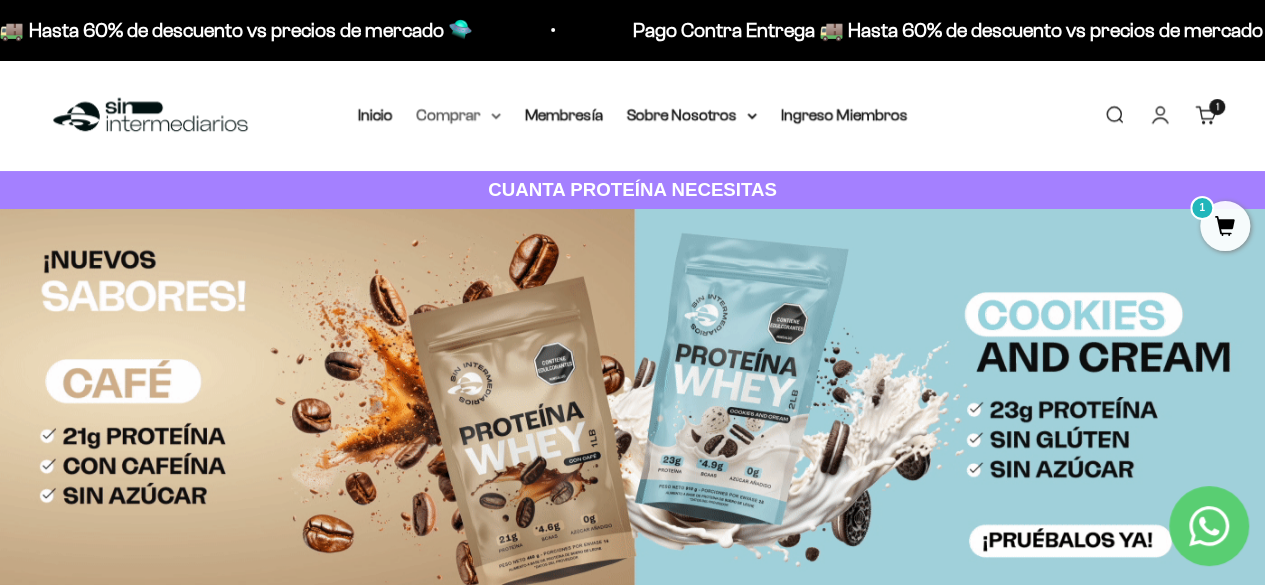 click on "Comprar" at bounding box center (459, 115) 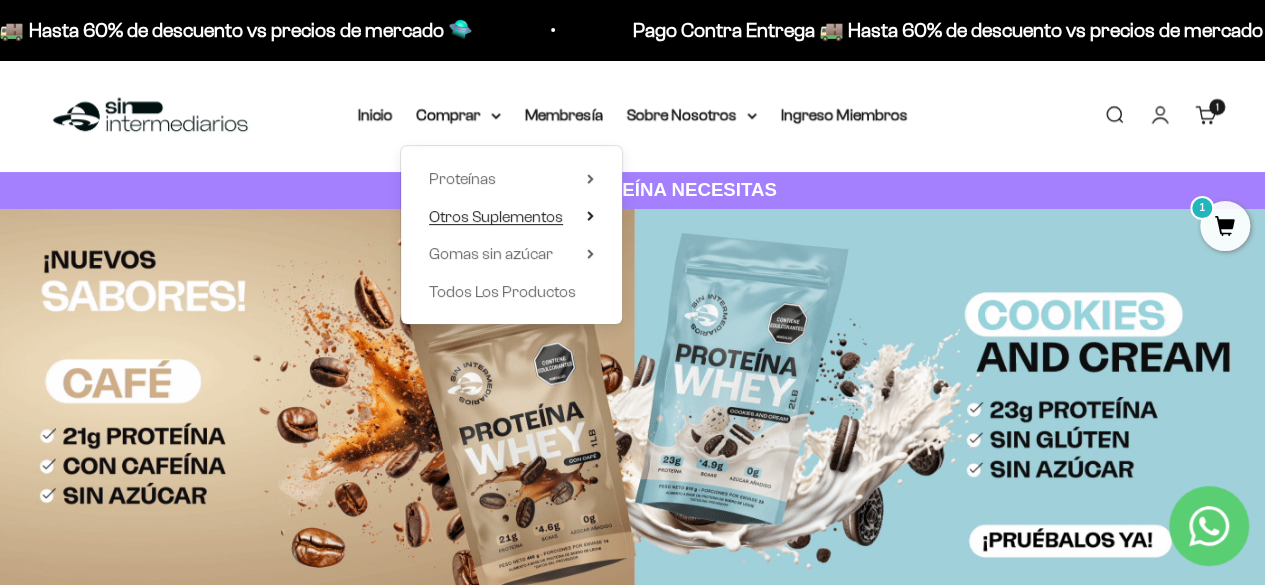 click on "Otros Suplementos" at bounding box center (496, 216) 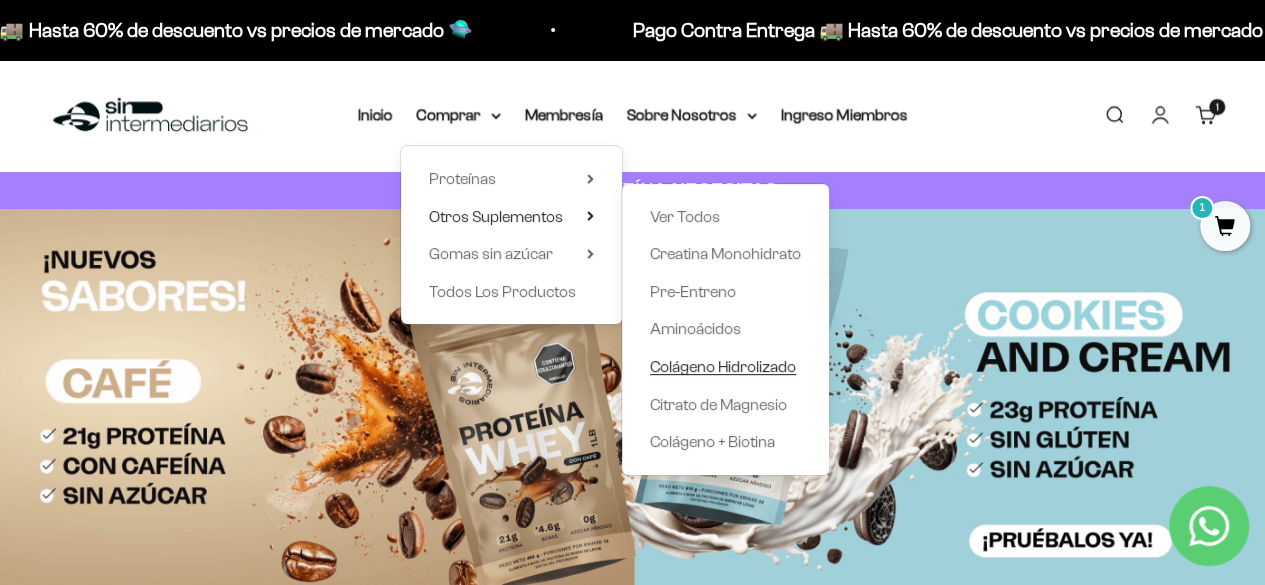 click on "Colágeno Hidrolizado" at bounding box center [723, 366] 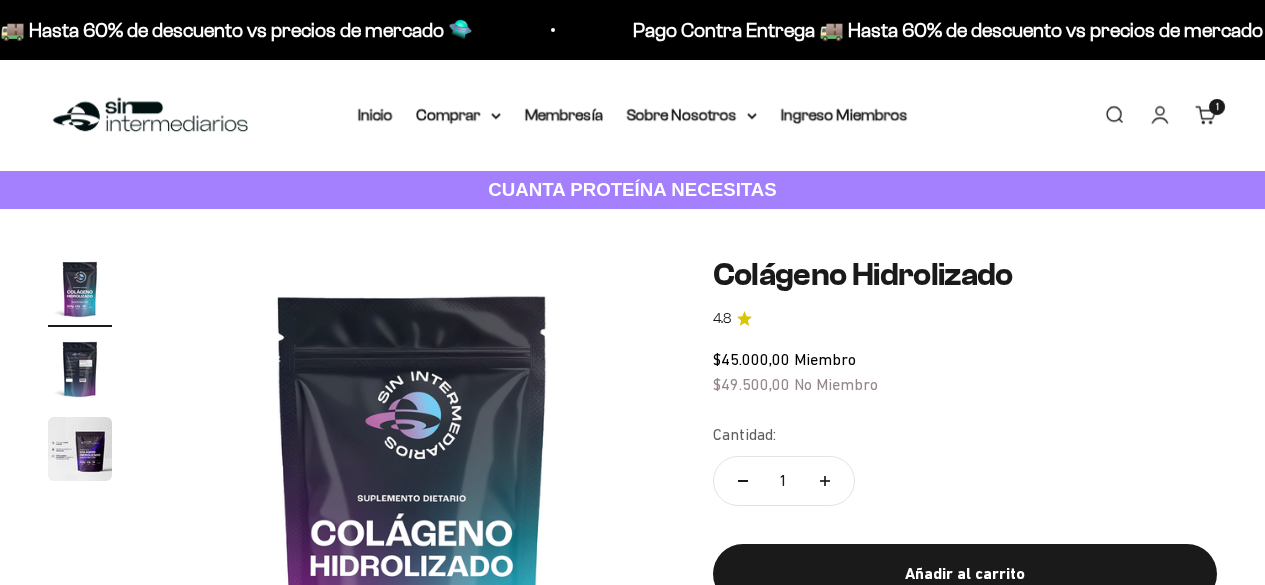 scroll, scrollTop: 0, scrollLeft: 0, axis: both 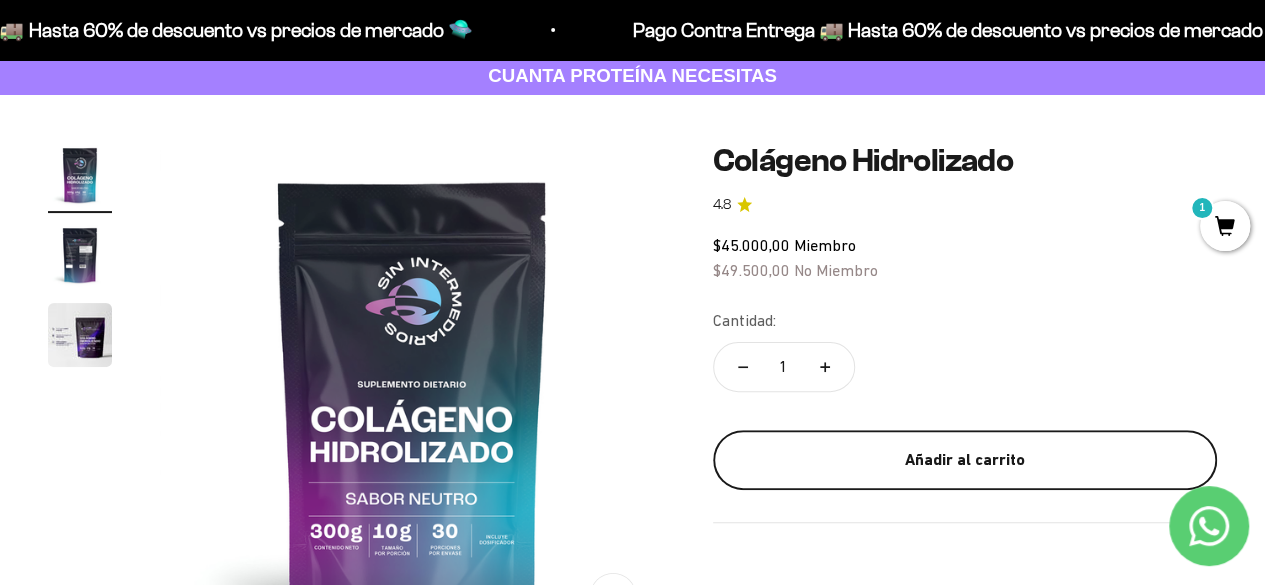 click on "Añadir al carrito" at bounding box center (965, 460) 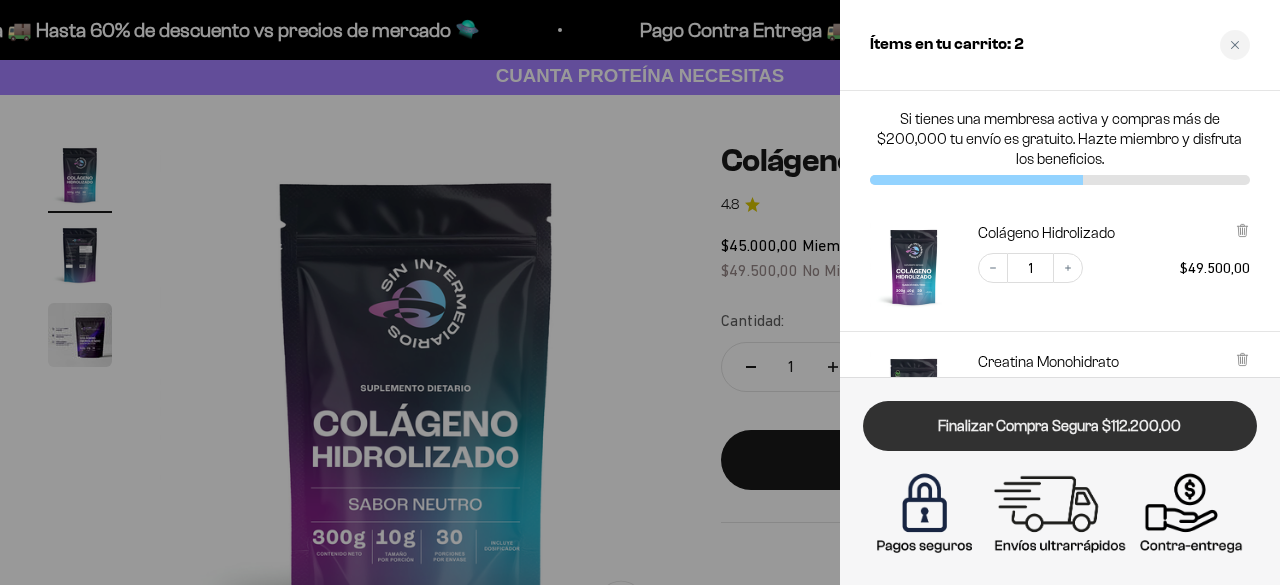 click on "Finalizar Compra Segura $112.200,00" at bounding box center [1060, 426] 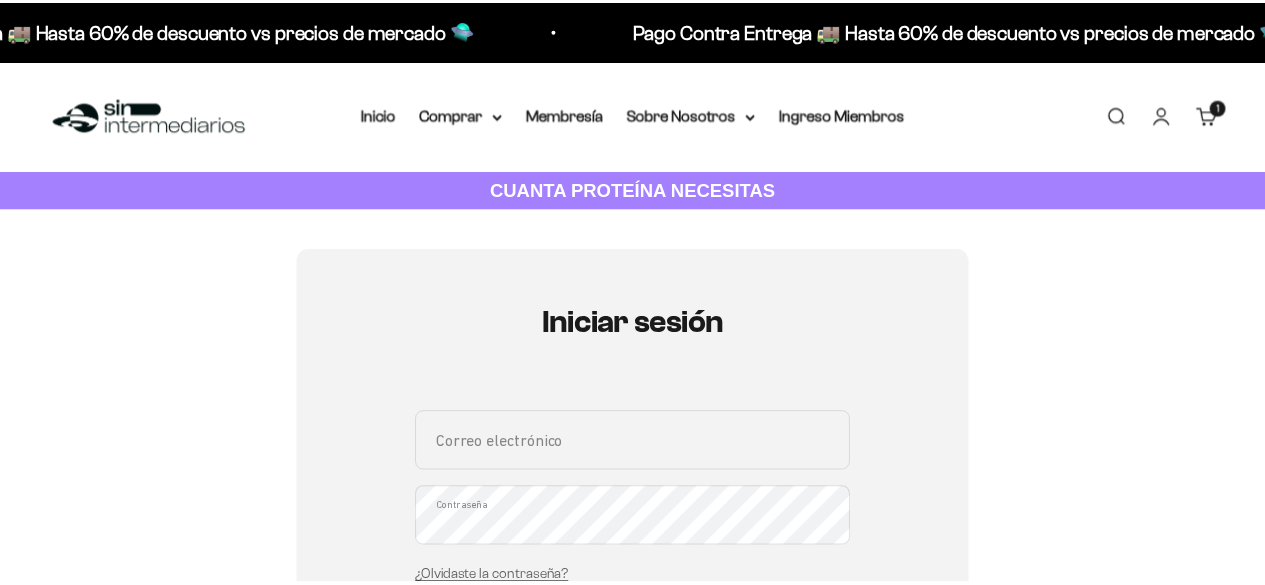 scroll, scrollTop: 0, scrollLeft: 0, axis: both 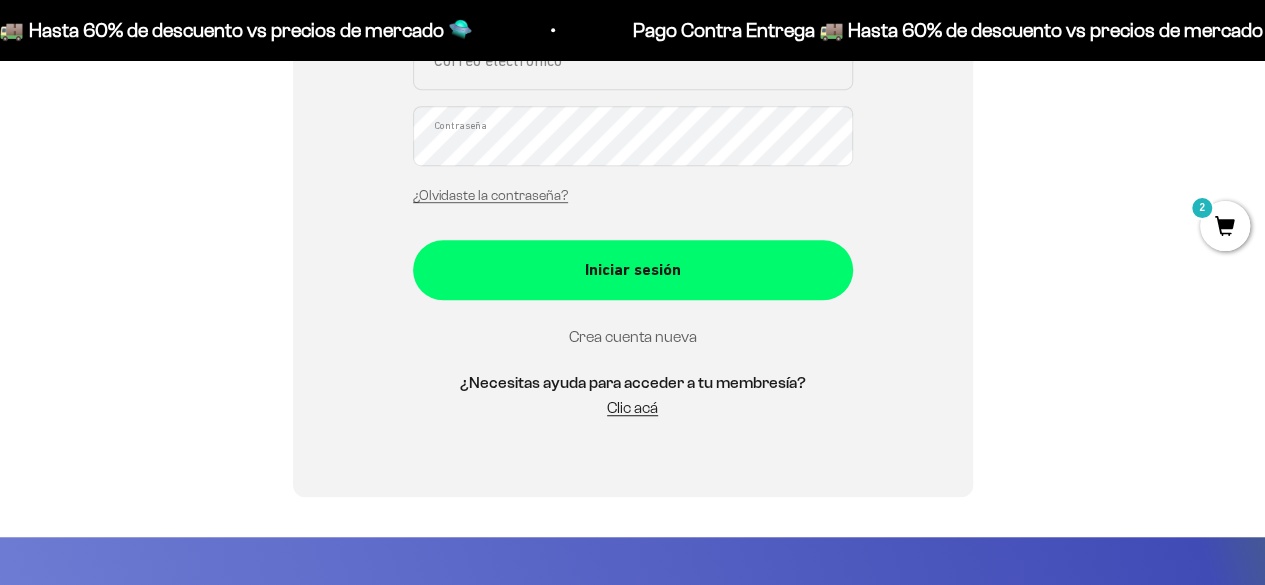 click on "Crea cuenta nueva" at bounding box center (633, 336) 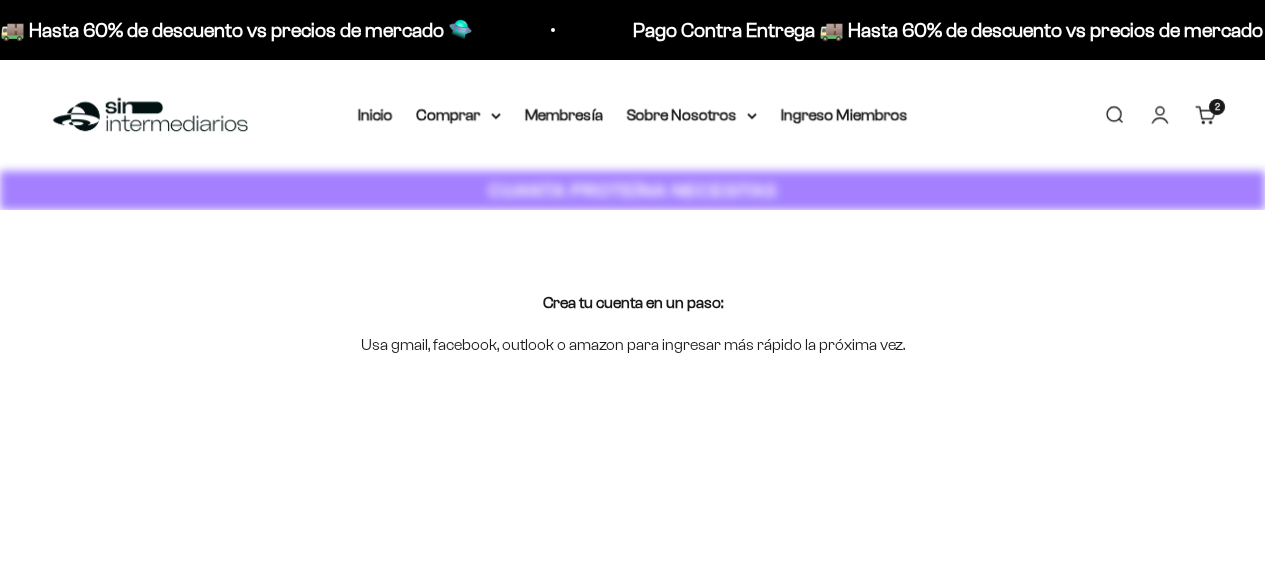 scroll, scrollTop: 0, scrollLeft: 0, axis: both 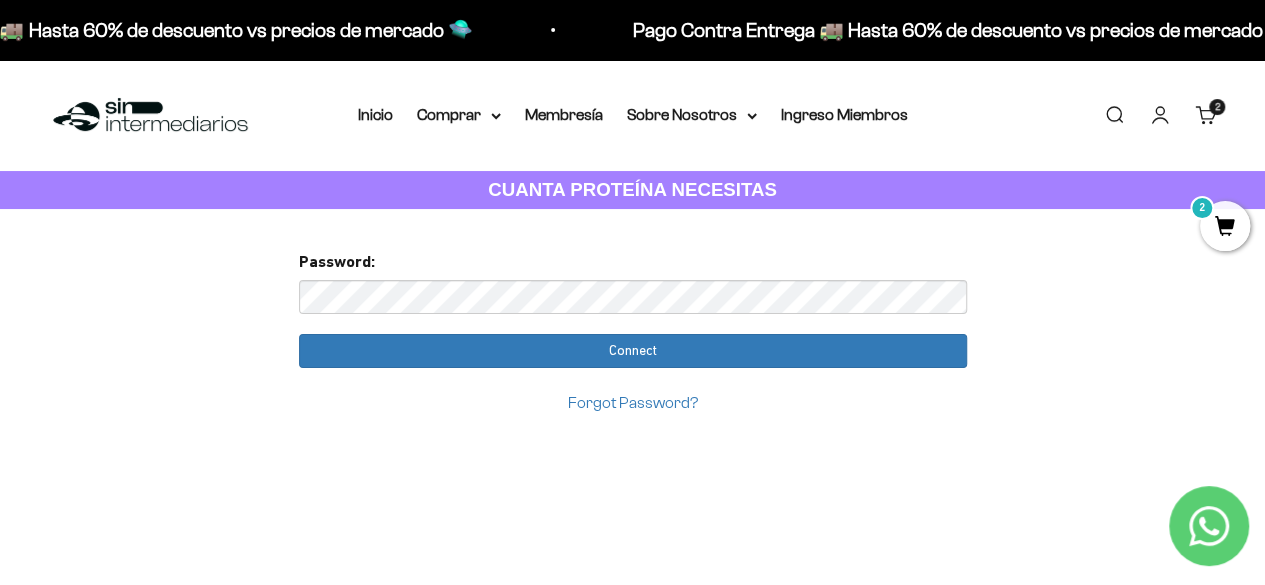 click on "Forgot Password?" at bounding box center (633, 402) 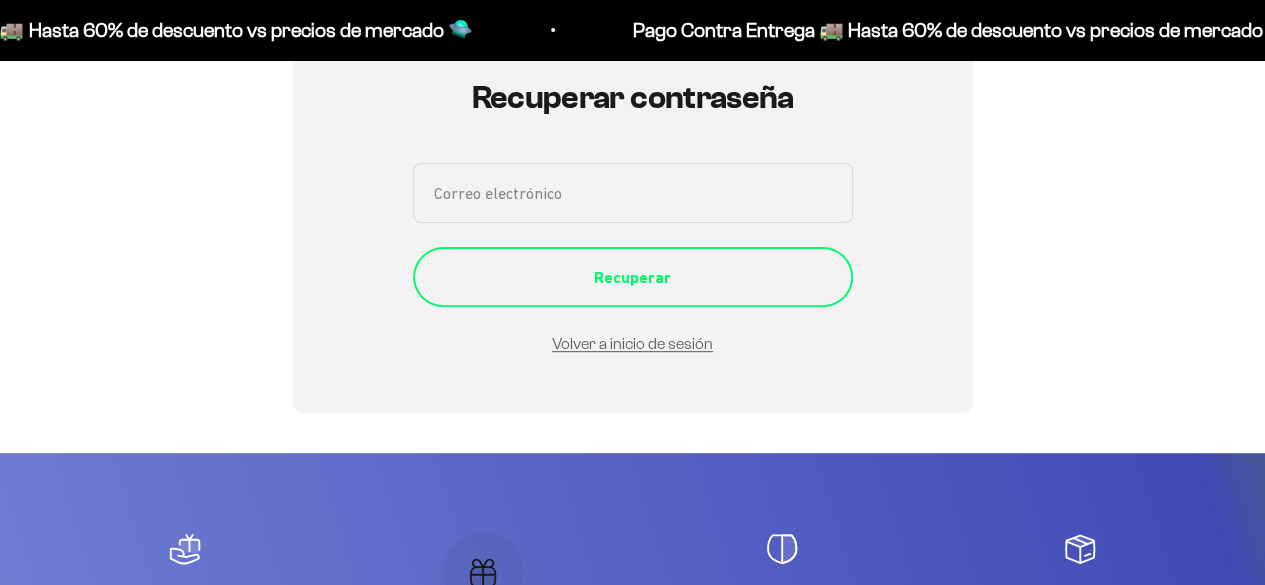 scroll, scrollTop: 225, scrollLeft: 0, axis: vertical 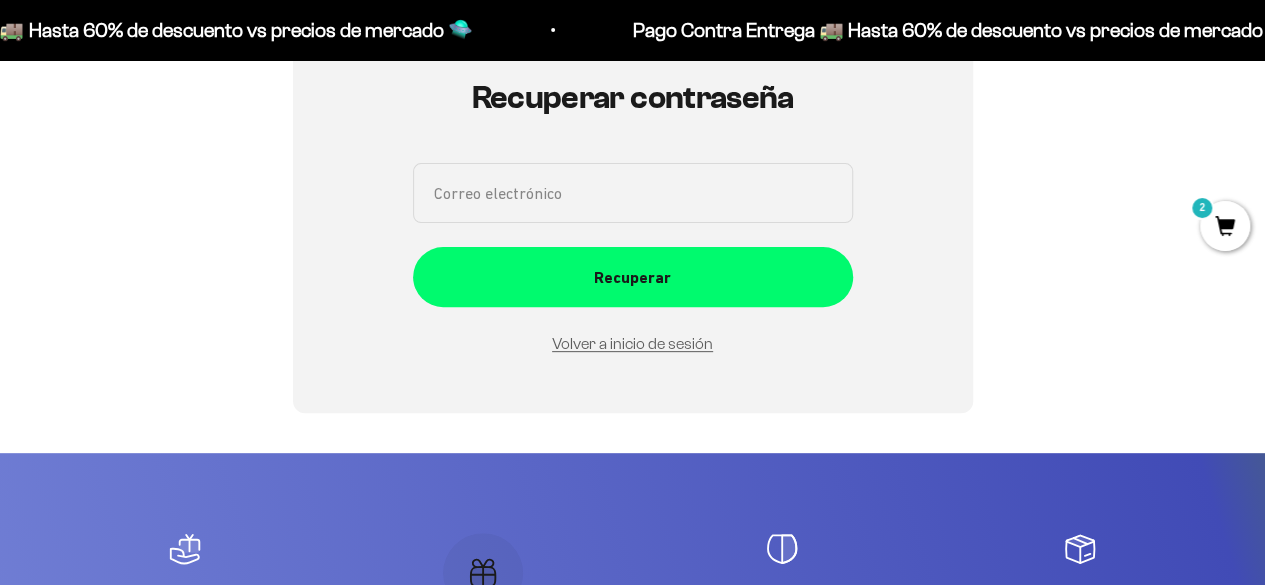 click on "Correo electrónico" at bounding box center (633, 193) 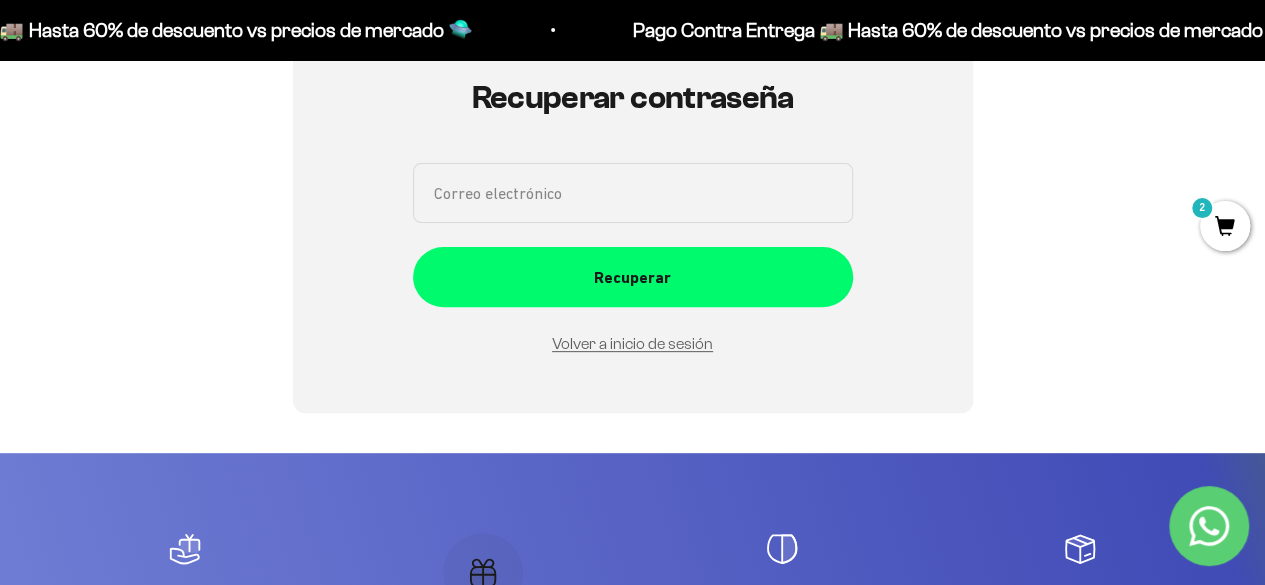 click on "Correo electrónico" at bounding box center [633, 193] 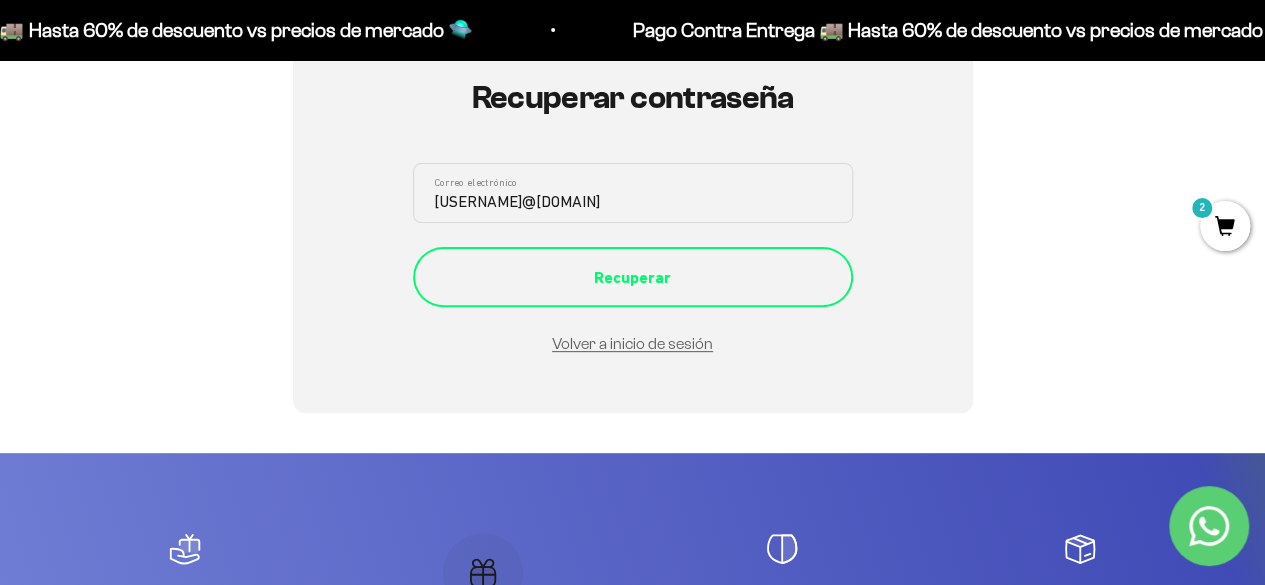 type on "ingdaavid7@gmail.com" 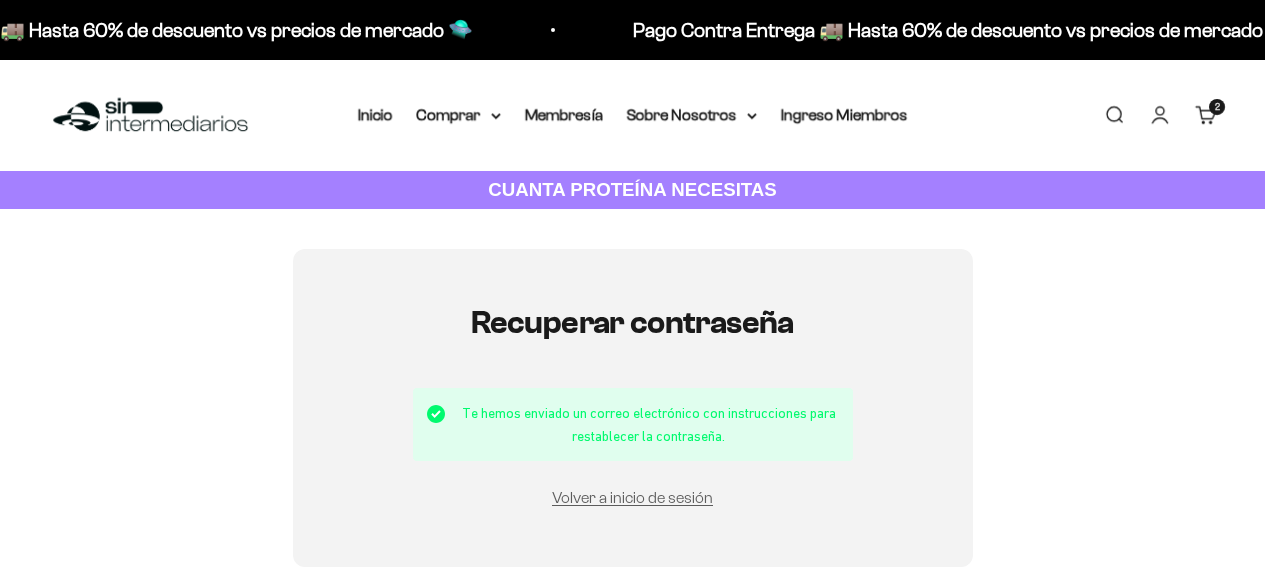 scroll, scrollTop: 0, scrollLeft: 0, axis: both 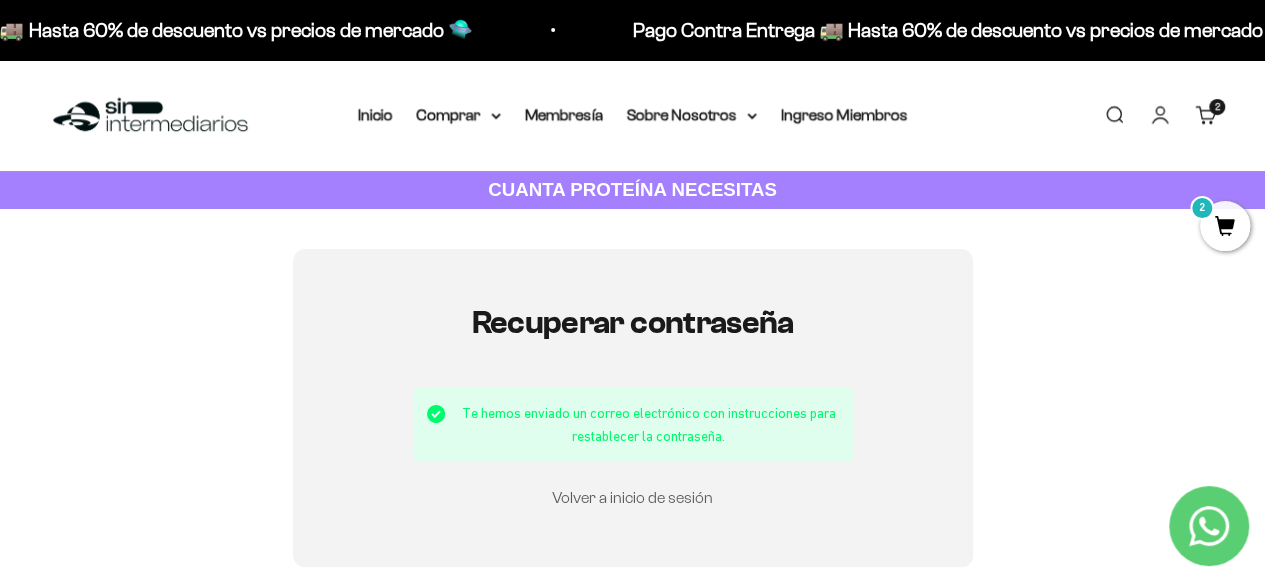 click on "Volver a inicio de sesión" at bounding box center [632, 497] 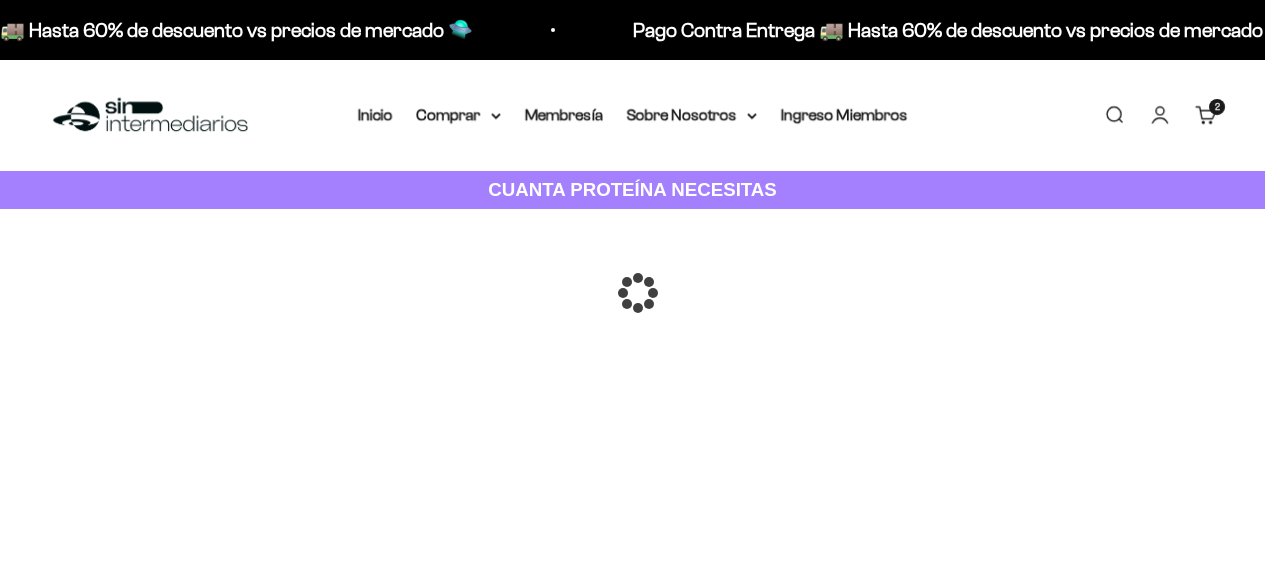 scroll, scrollTop: 0, scrollLeft: 0, axis: both 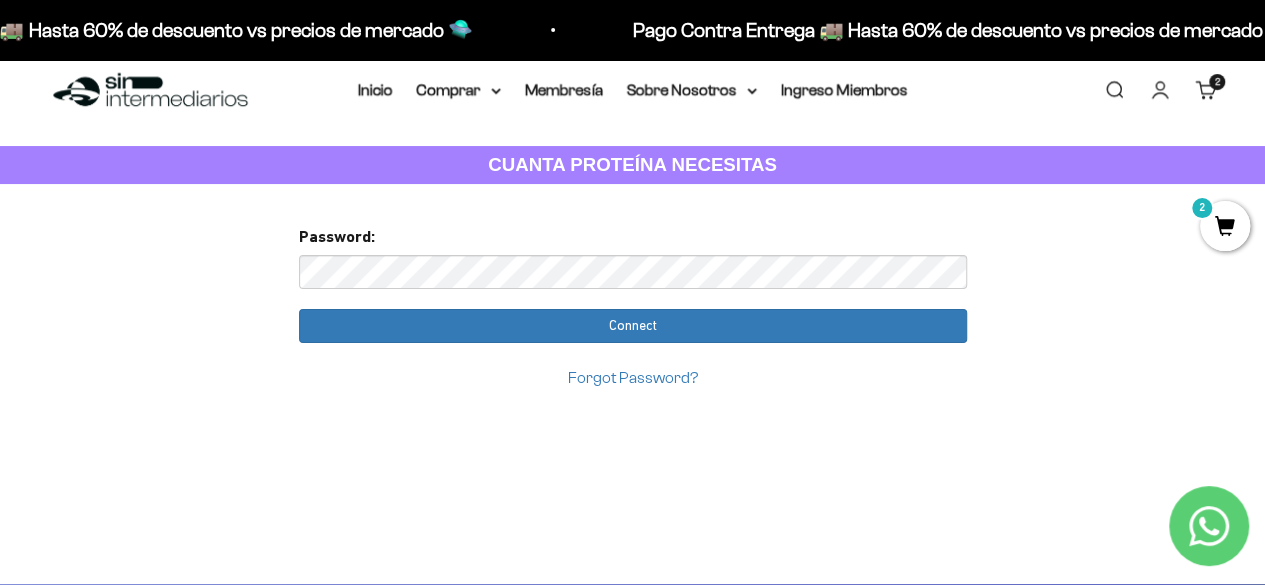 click on "Password:
Connect
Forgot Password?" at bounding box center (633, 307) 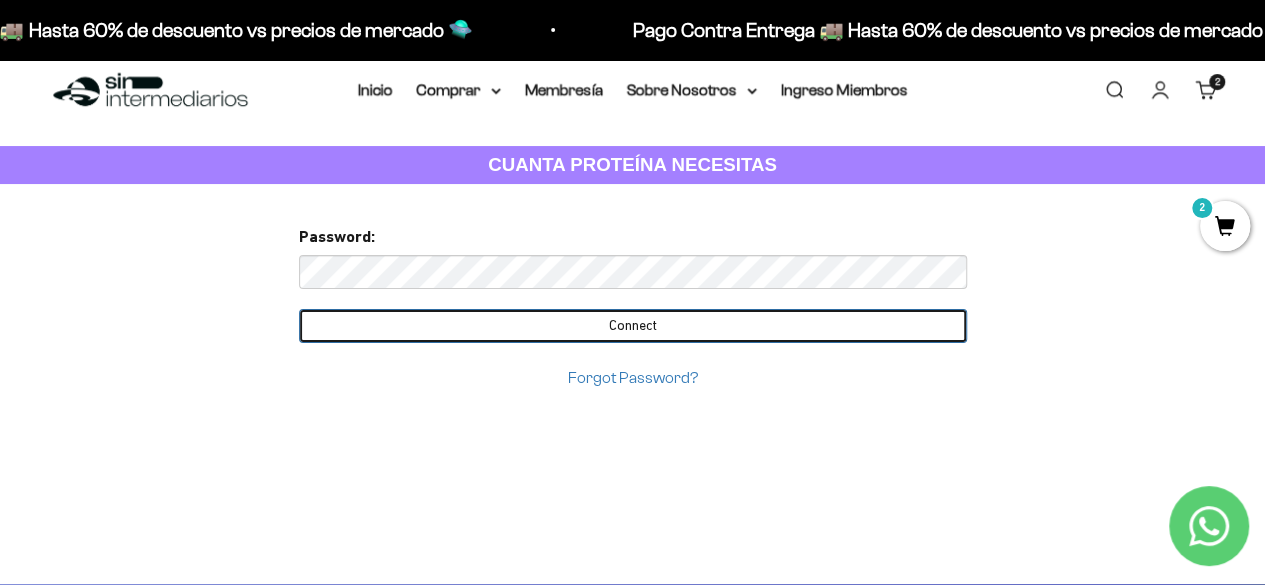 click on "Connect" at bounding box center [633, 326] 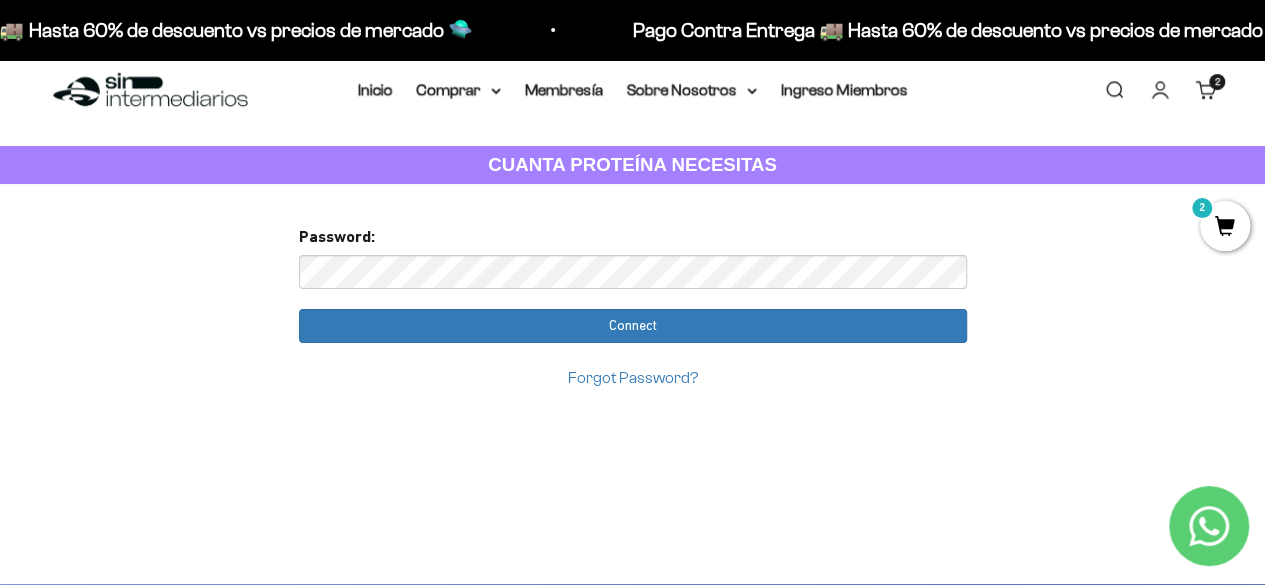 scroll, scrollTop: 0, scrollLeft: 0, axis: both 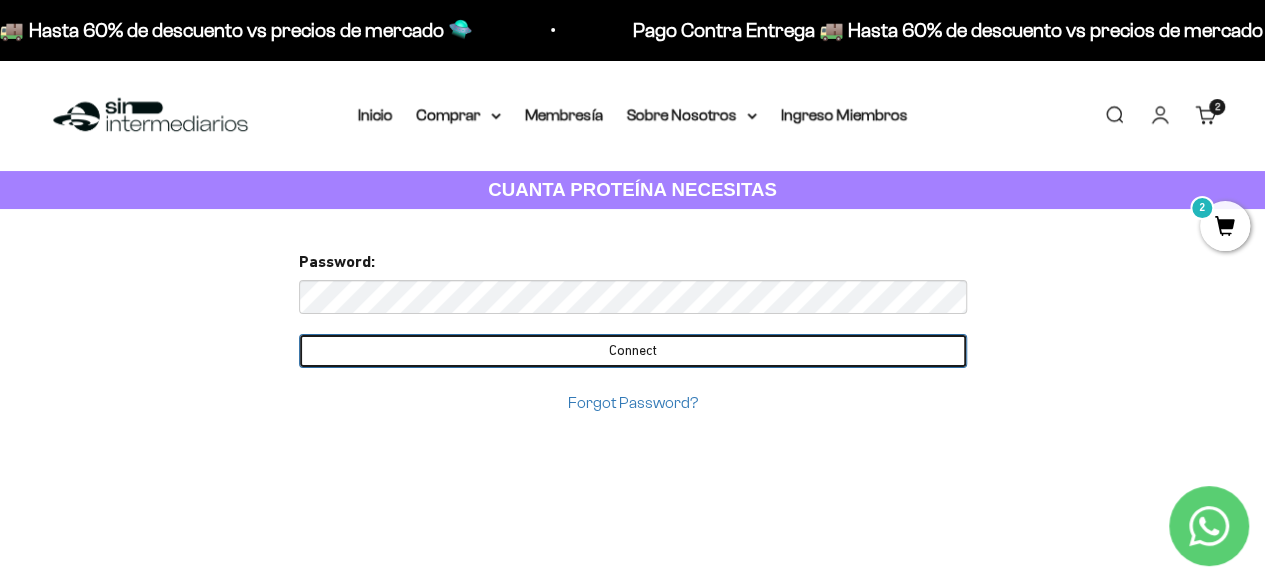 click on "Connect" at bounding box center (633, 351) 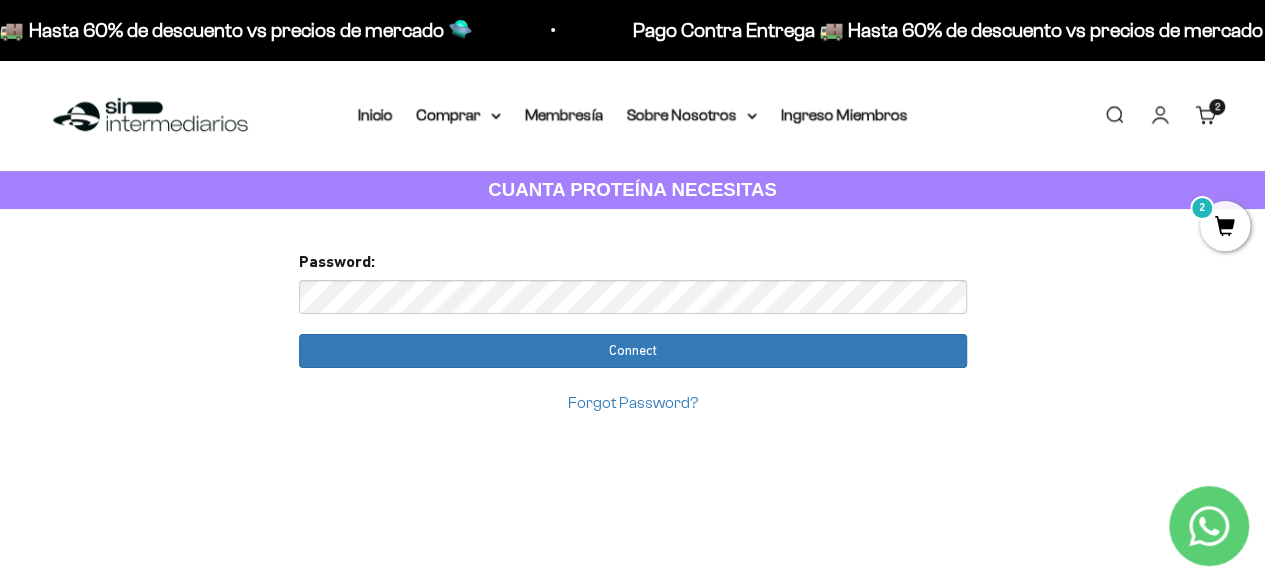 click on "Too many requests. Please try again later.
Username:
[USERNAME]@[DOMAIN]
Passw    ord:
Login
You already have an account
Please enter password for  [USERNAME]@[DOMAIN]  in  SinIntermediarios  to complete your account setup with  google .
Password:
Connect
Forgot Password?
Email:" at bounding box center (633, 409) 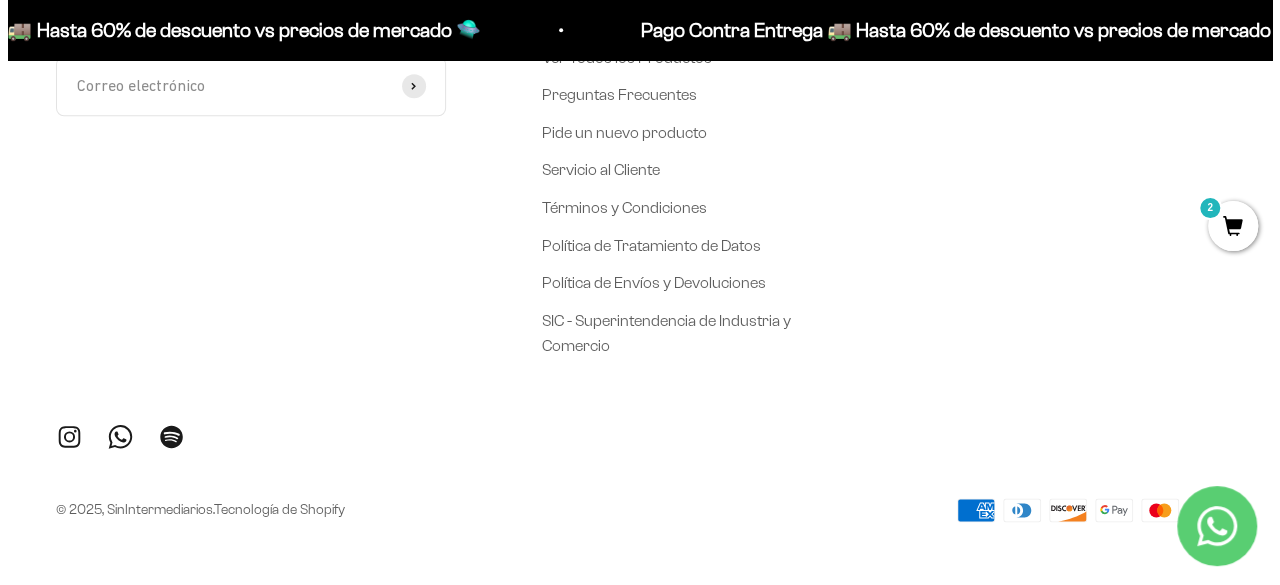 scroll, scrollTop: 0, scrollLeft: 0, axis: both 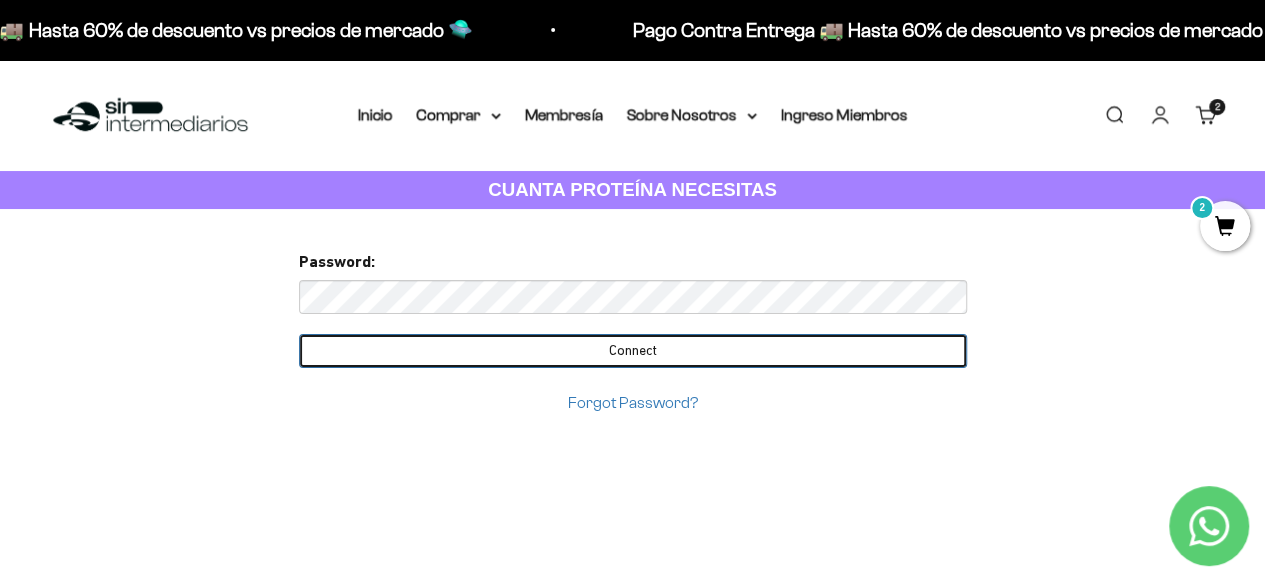 click on "Connect" at bounding box center [633, 351] 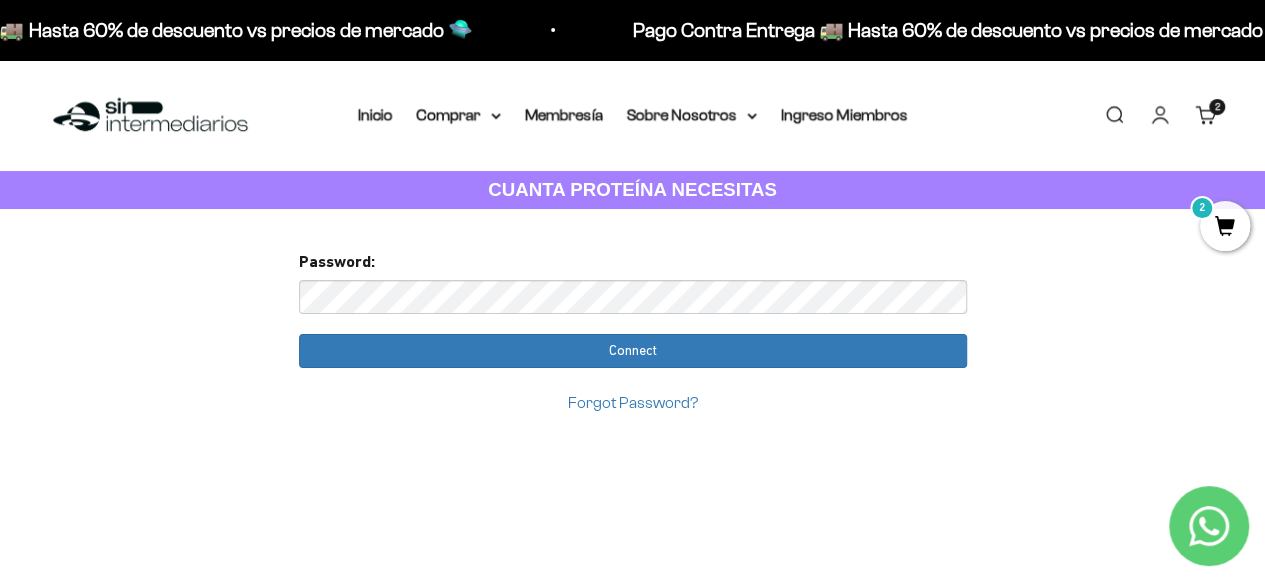 click on "2" at bounding box center (1225, 226) 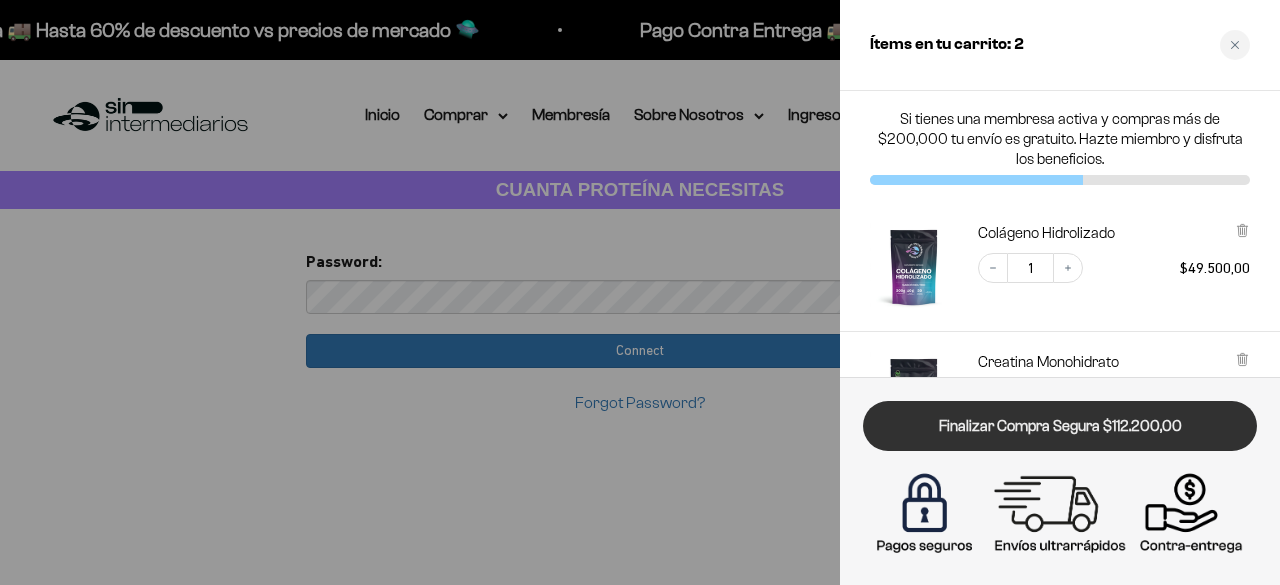click on "Finalizar Compra Segura $112.200,00" at bounding box center (1060, 426) 